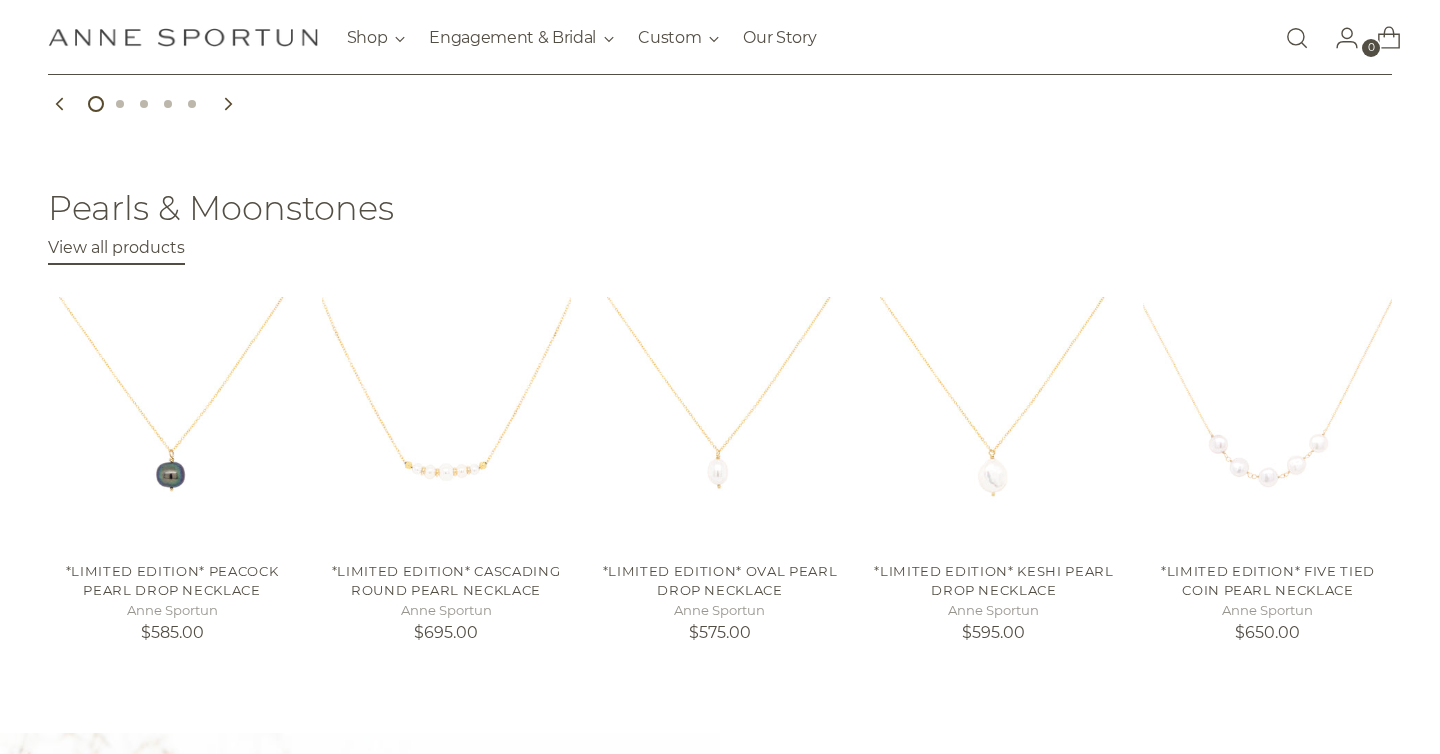 scroll, scrollTop: 1178, scrollLeft: 0, axis: vertical 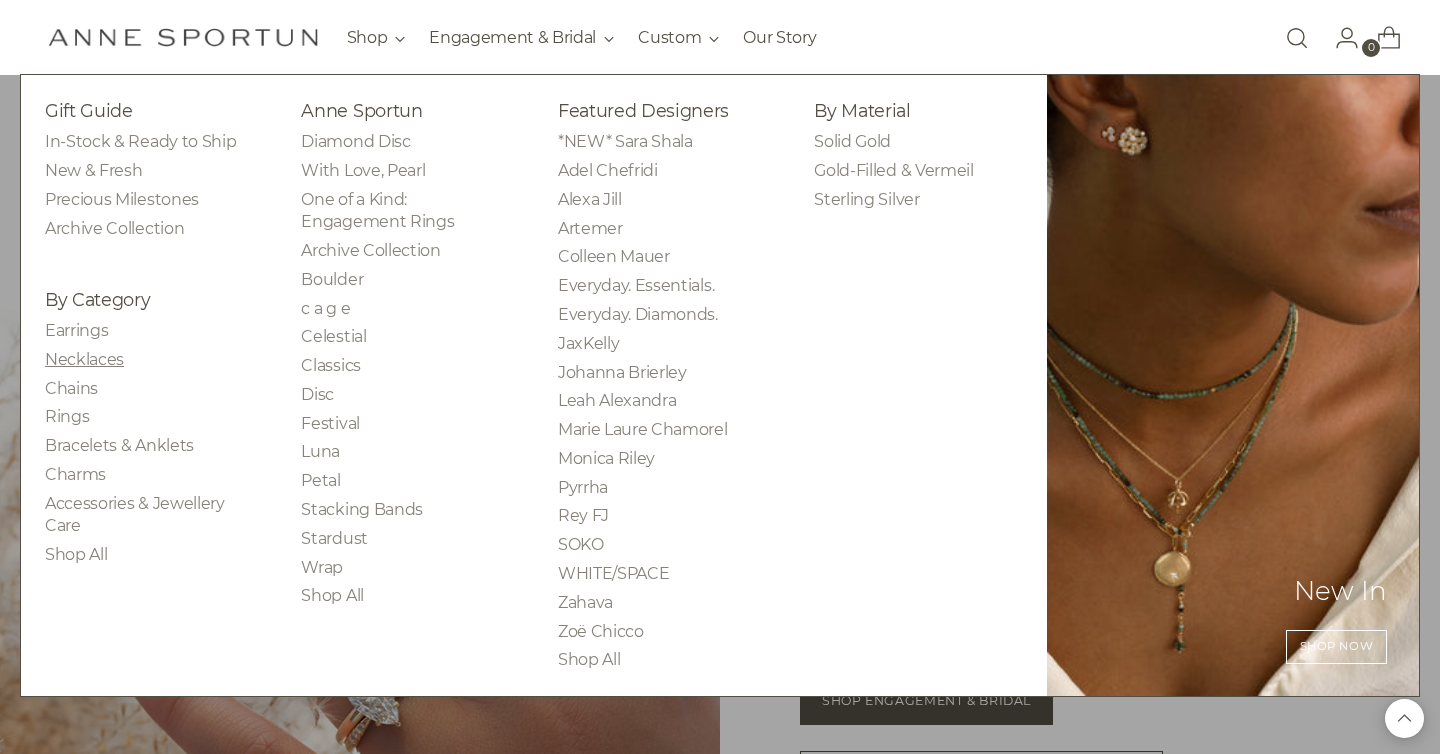 click on "Necklaces" at bounding box center (84, 359) 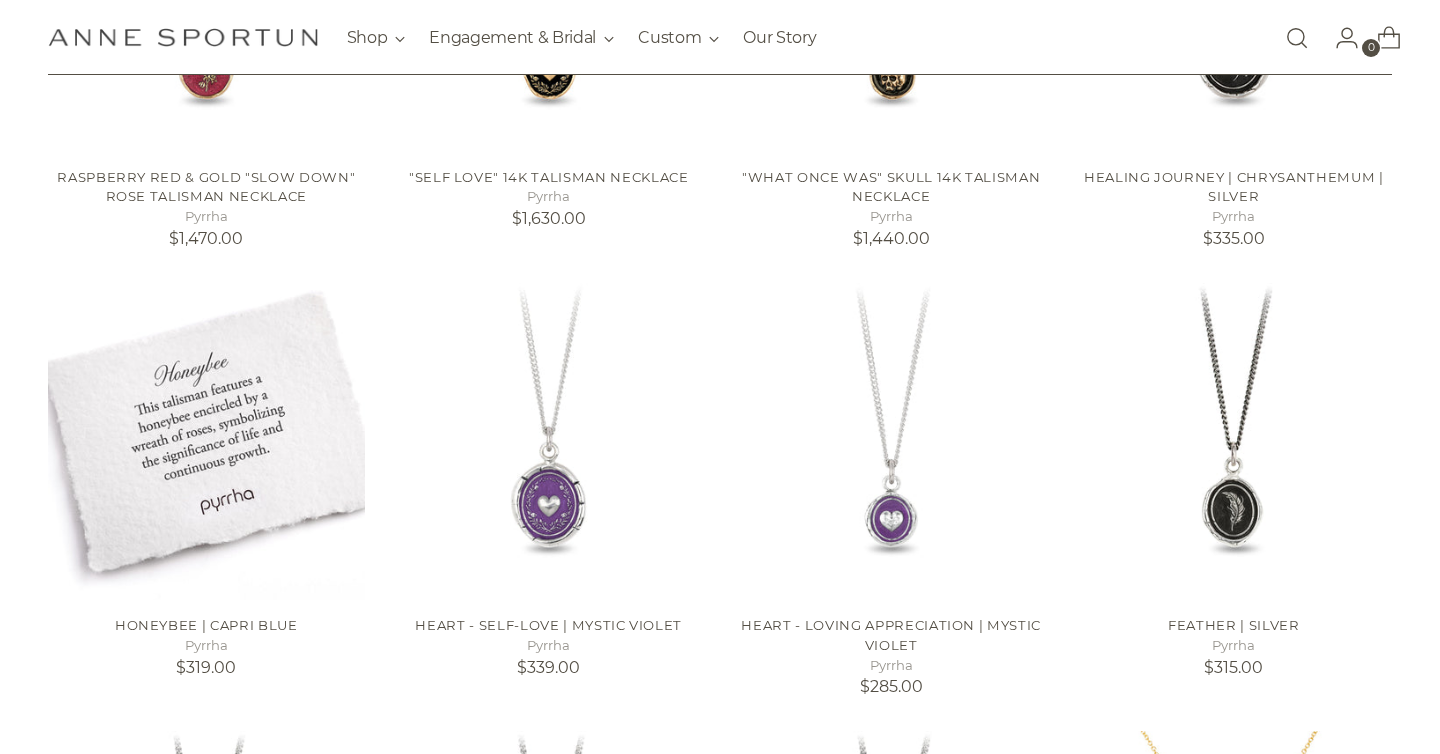 scroll, scrollTop: 1034, scrollLeft: 0, axis: vertical 